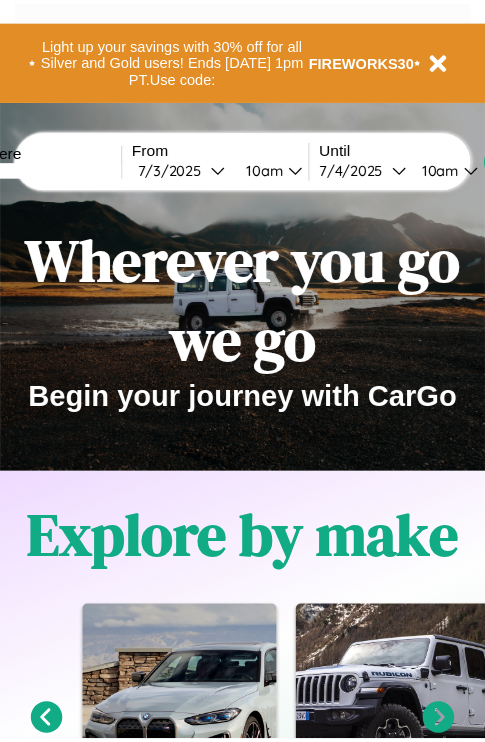 scroll, scrollTop: 0, scrollLeft: 0, axis: both 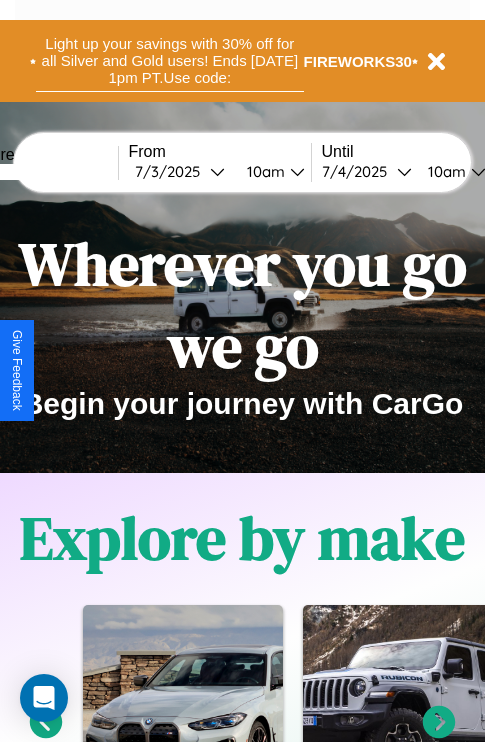 click on "Light up your savings with 30% off for all Silver and Gold users! Ends [DATE] 1pm PT.  Use code:" at bounding box center (170, 61) 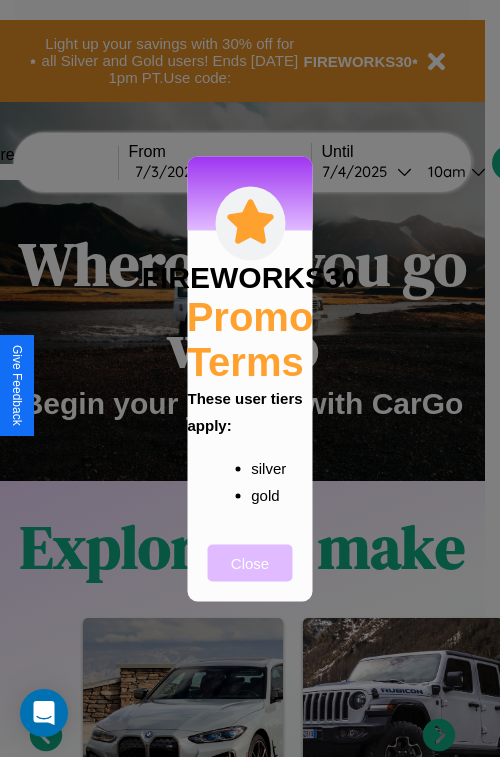 click on "Close" at bounding box center [250, 562] 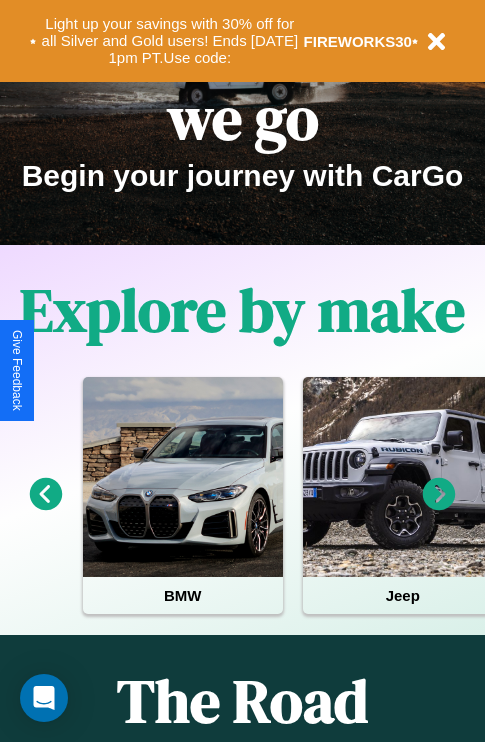 scroll, scrollTop: 2423, scrollLeft: 0, axis: vertical 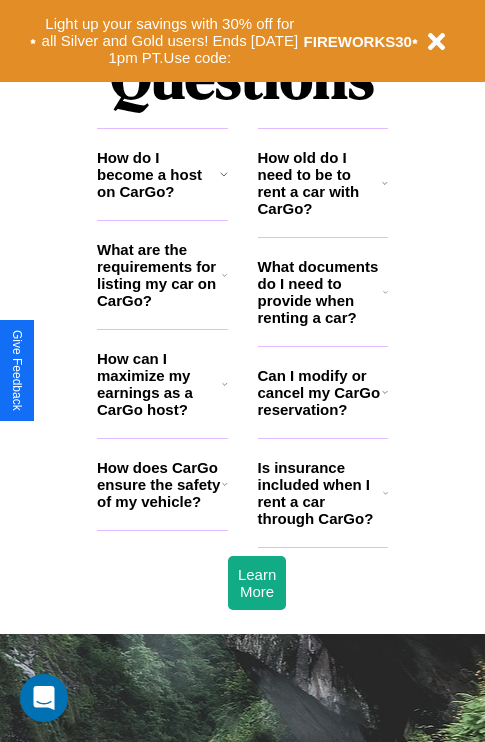 click 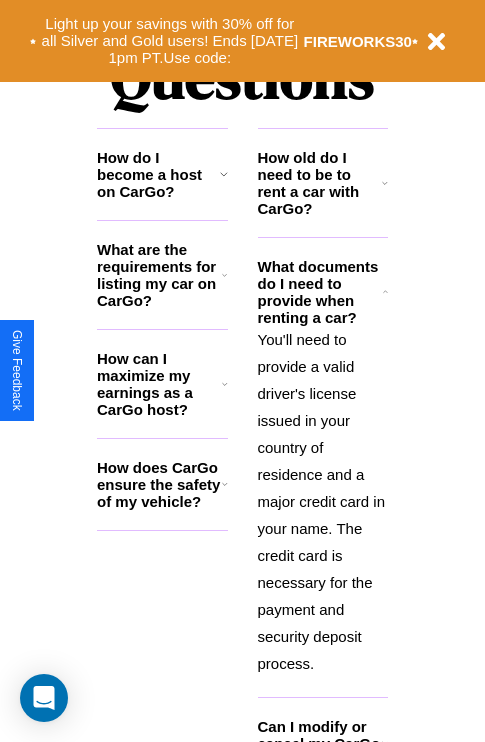 click 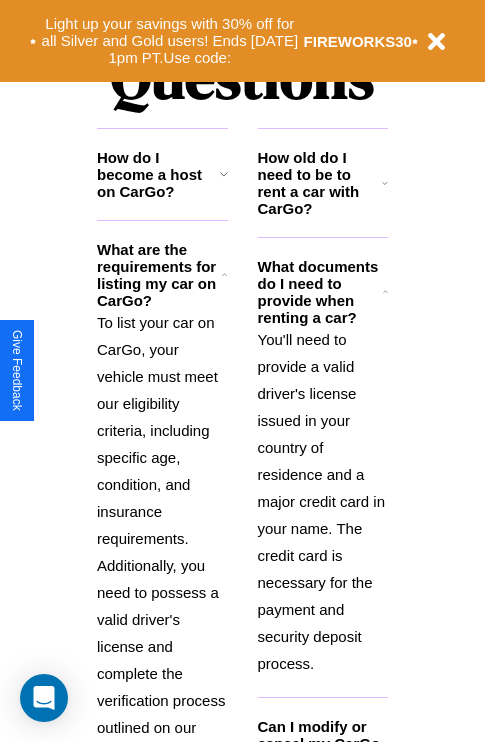 click on "How old do I need to be to rent a car with CarGo?" at bounding box center [320, 183] 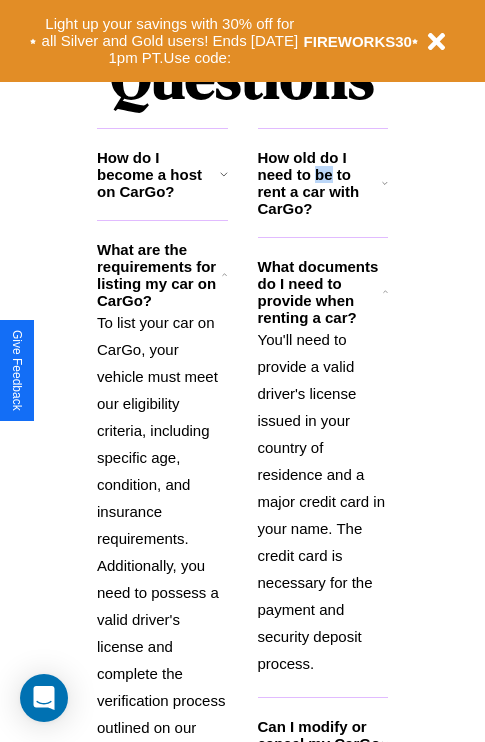 scroll, scrollTop: 2566, scrollLeft: 0, axis: vertical 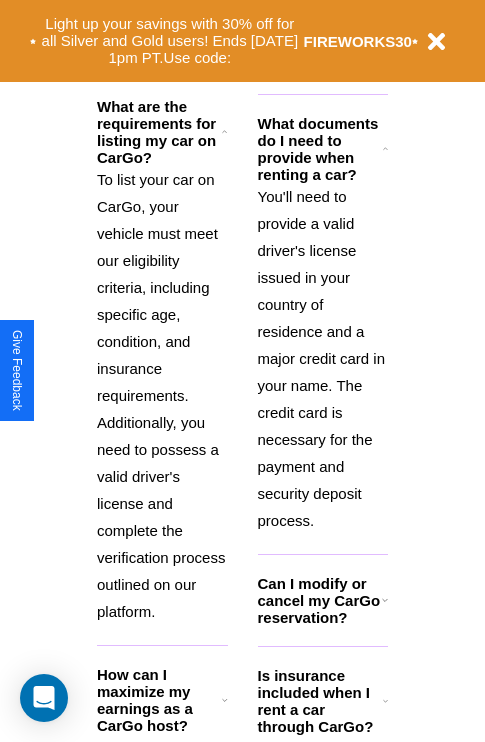 click 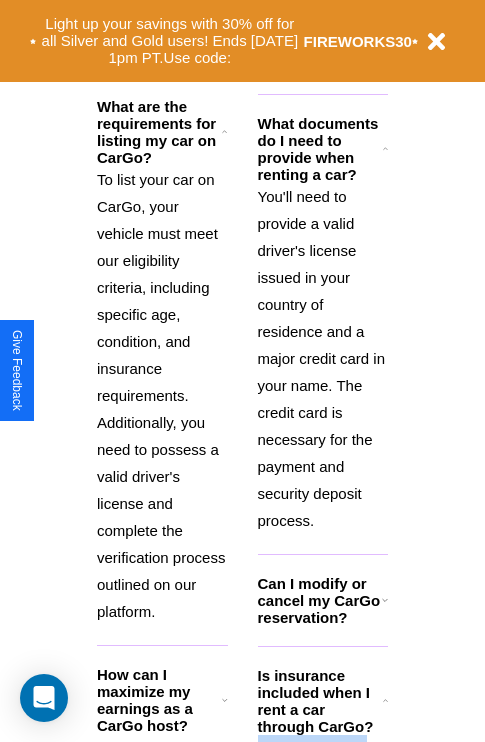 scroll, scrollTop: 2665, scrollLeft: 0, axis: vertical 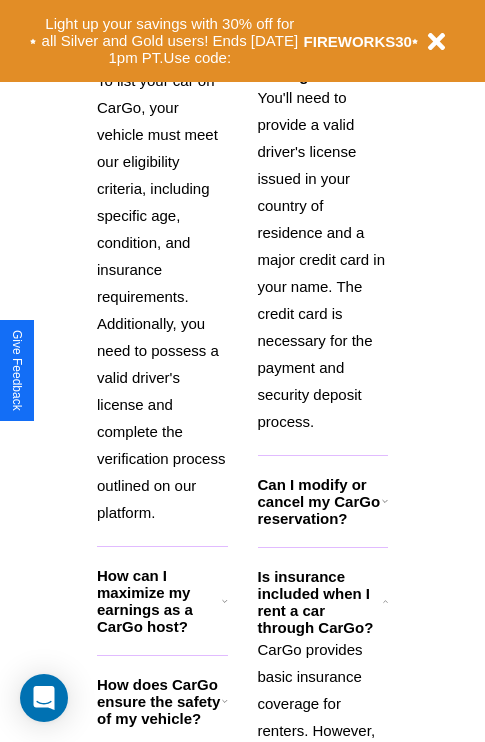 click 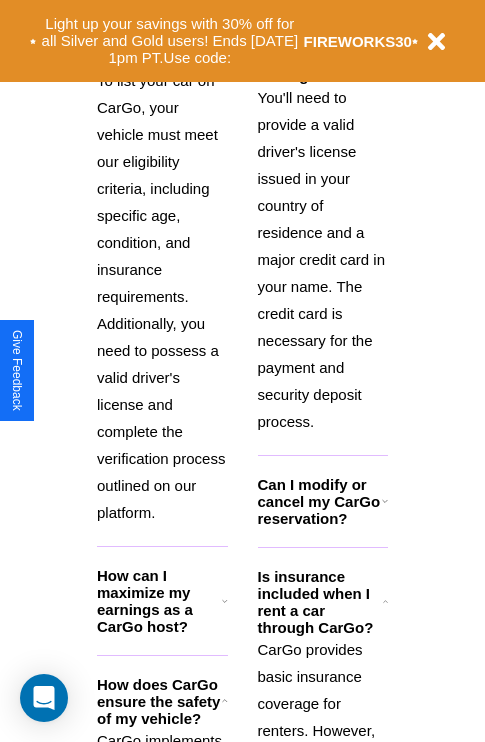 click 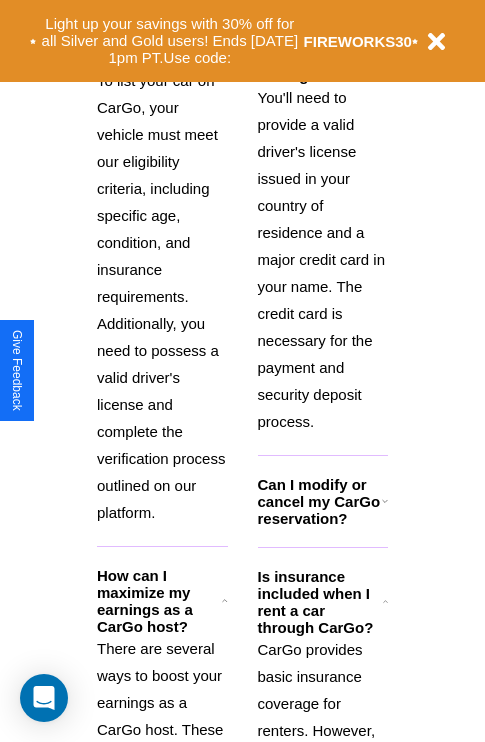 click on "You'll need to provide a valid driver's license issued in your country of residence and a major credit card in your name. The credit card is necessary for the payment and security deposit process." at bounding box center (323, 259) 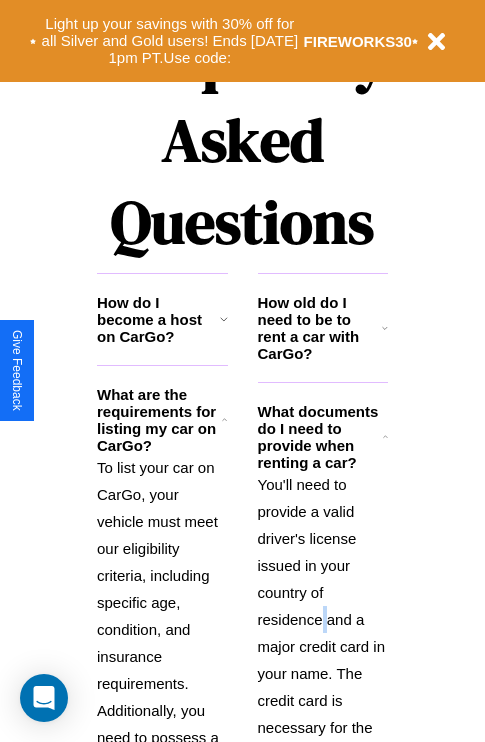 scroll, scrollTop: 1947, scrollLeft: 0, axis: vertical 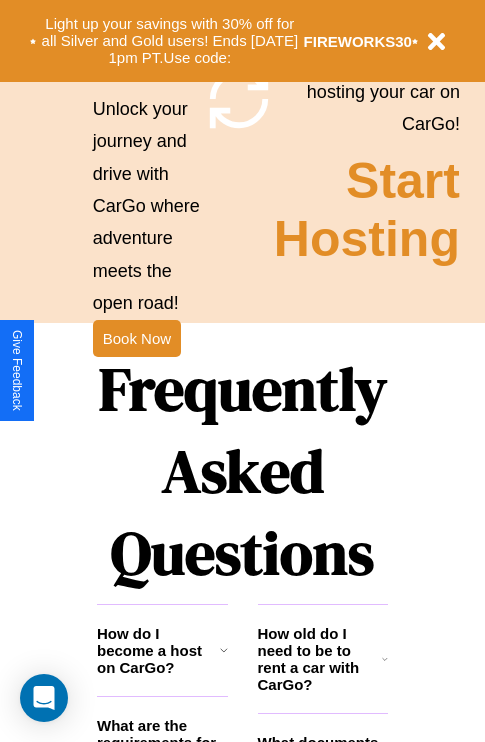 click on "Frequently Asked Questions" at bounding box center [242, 471] 